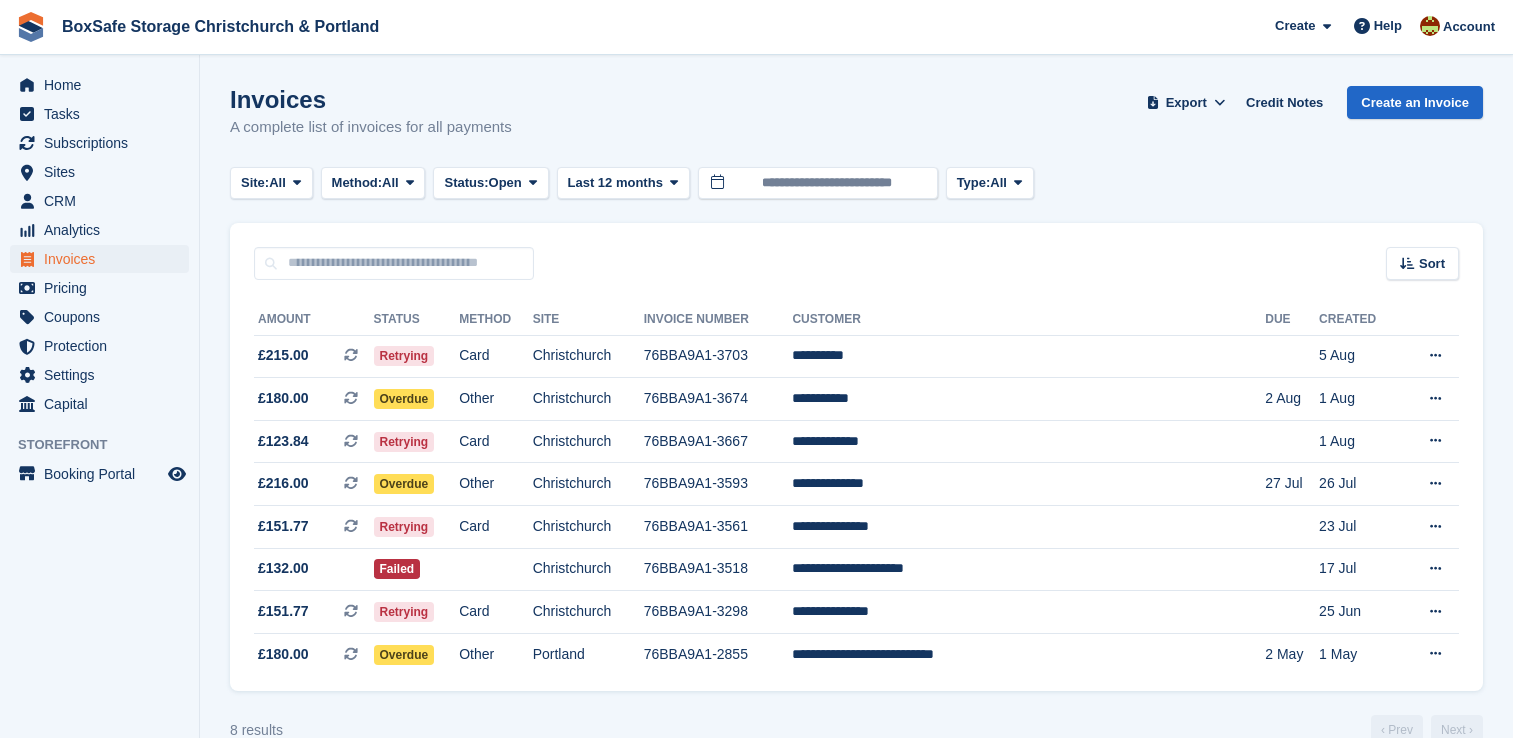 scroll, scrollTop: 0, scrollLeft: 0, axis: both 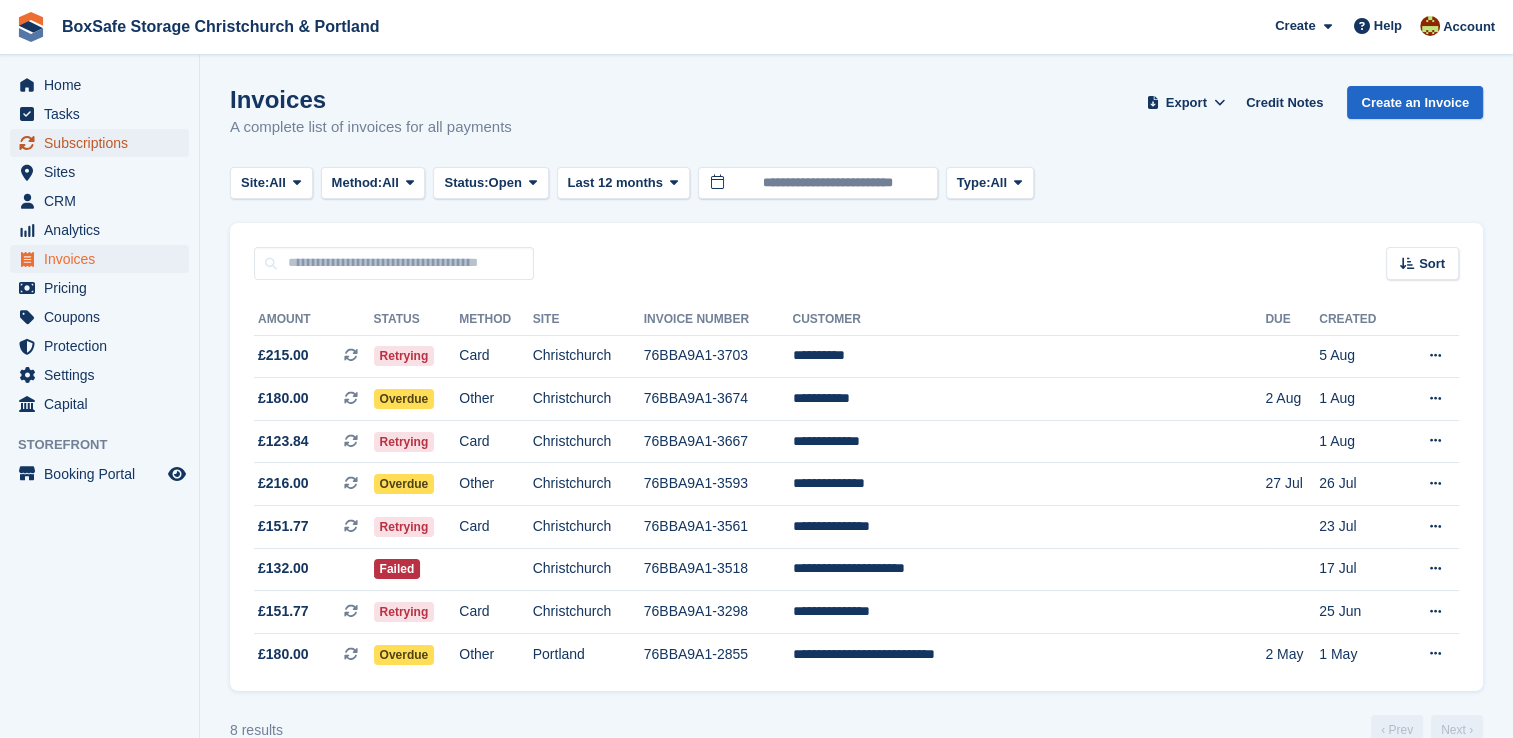click on "Subscriptions" at bounding box center (104, 143) 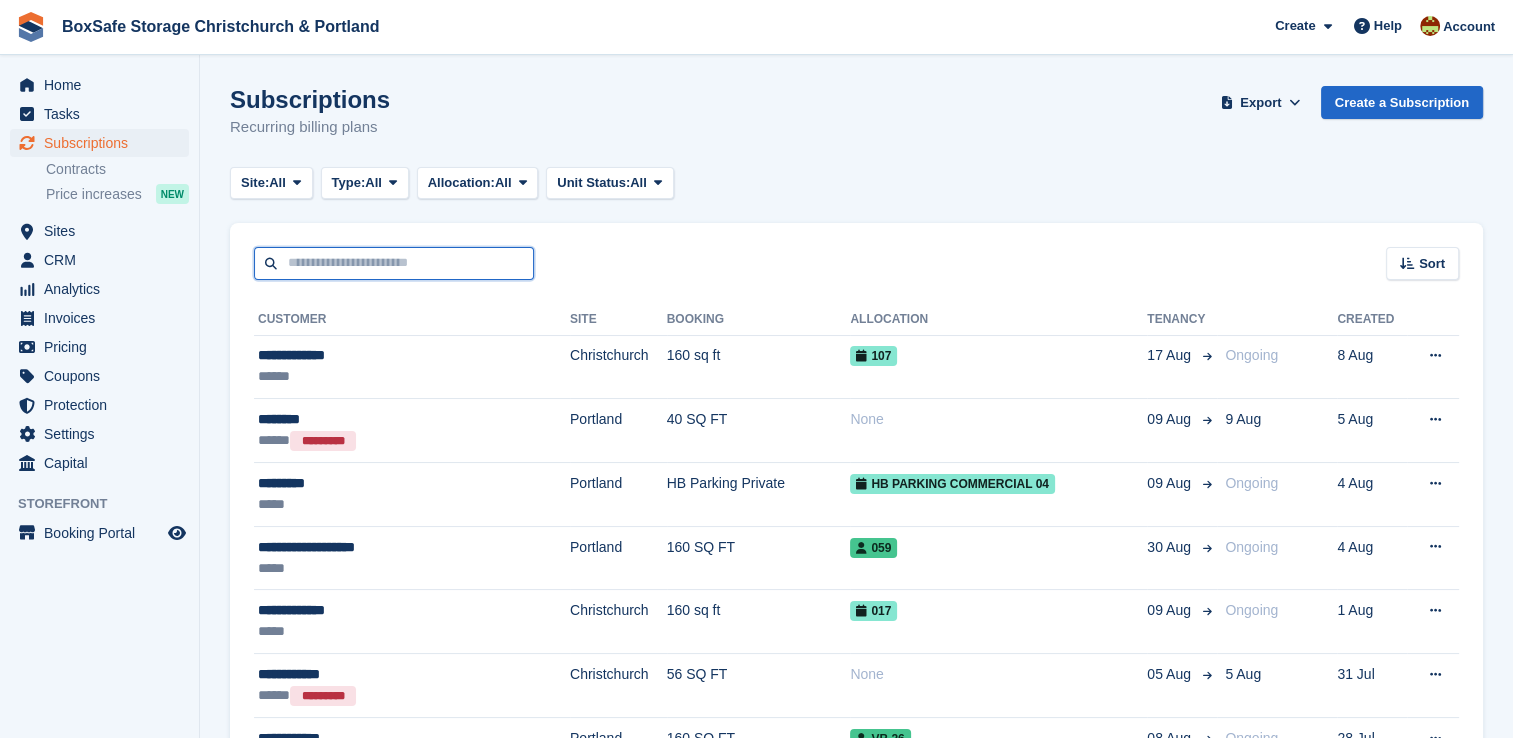 click at bounding box center (394, 263) 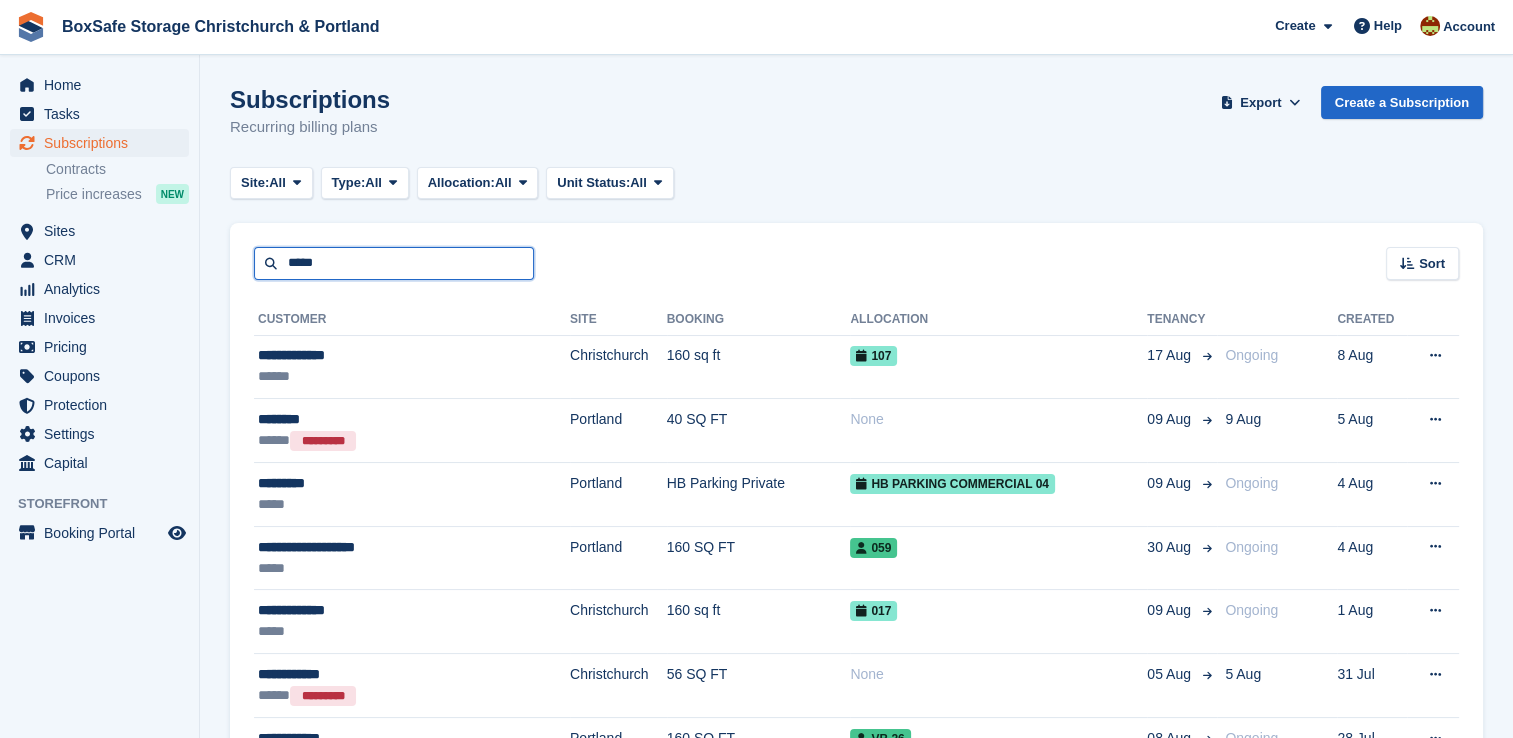 type on "*****" 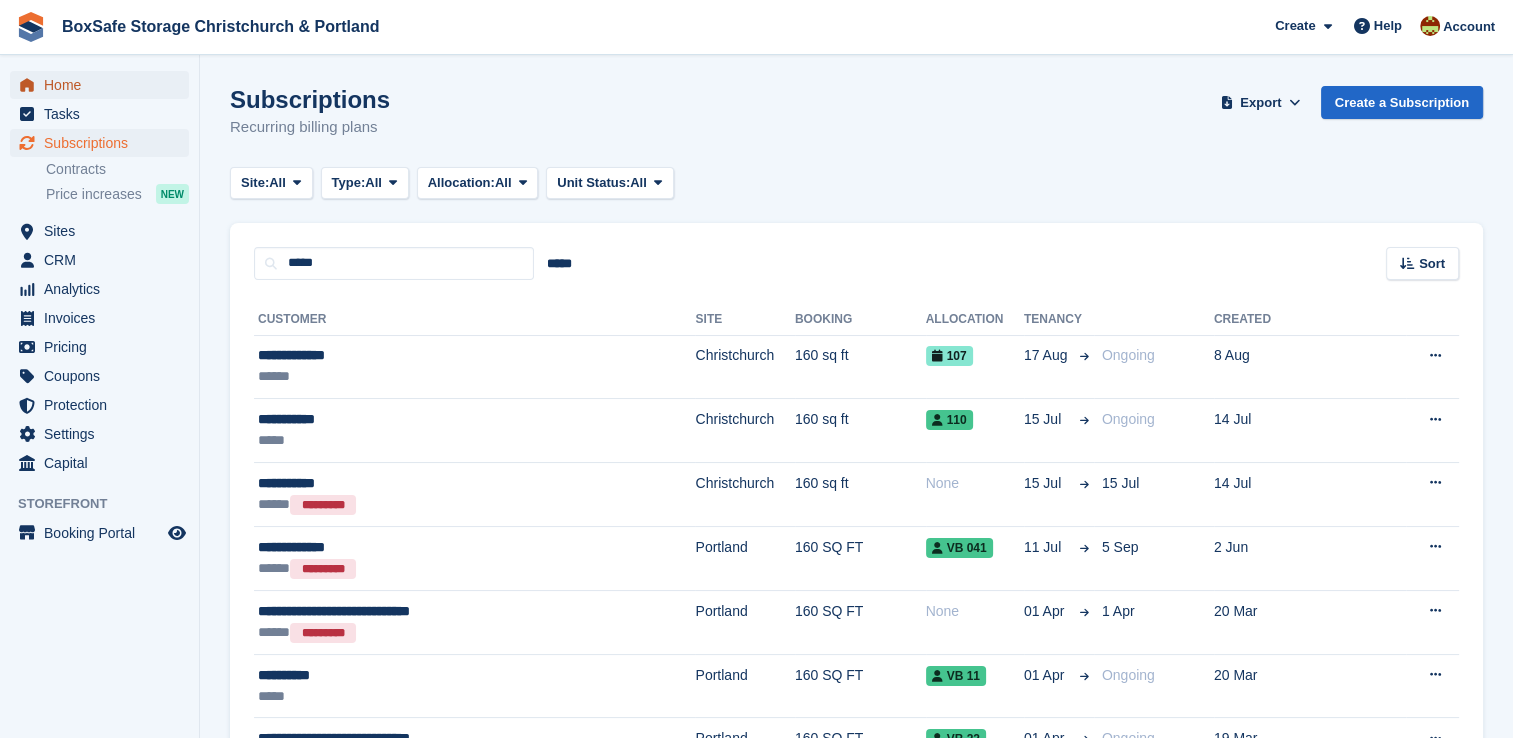 click on "Home" at bounding box center (104, 85) 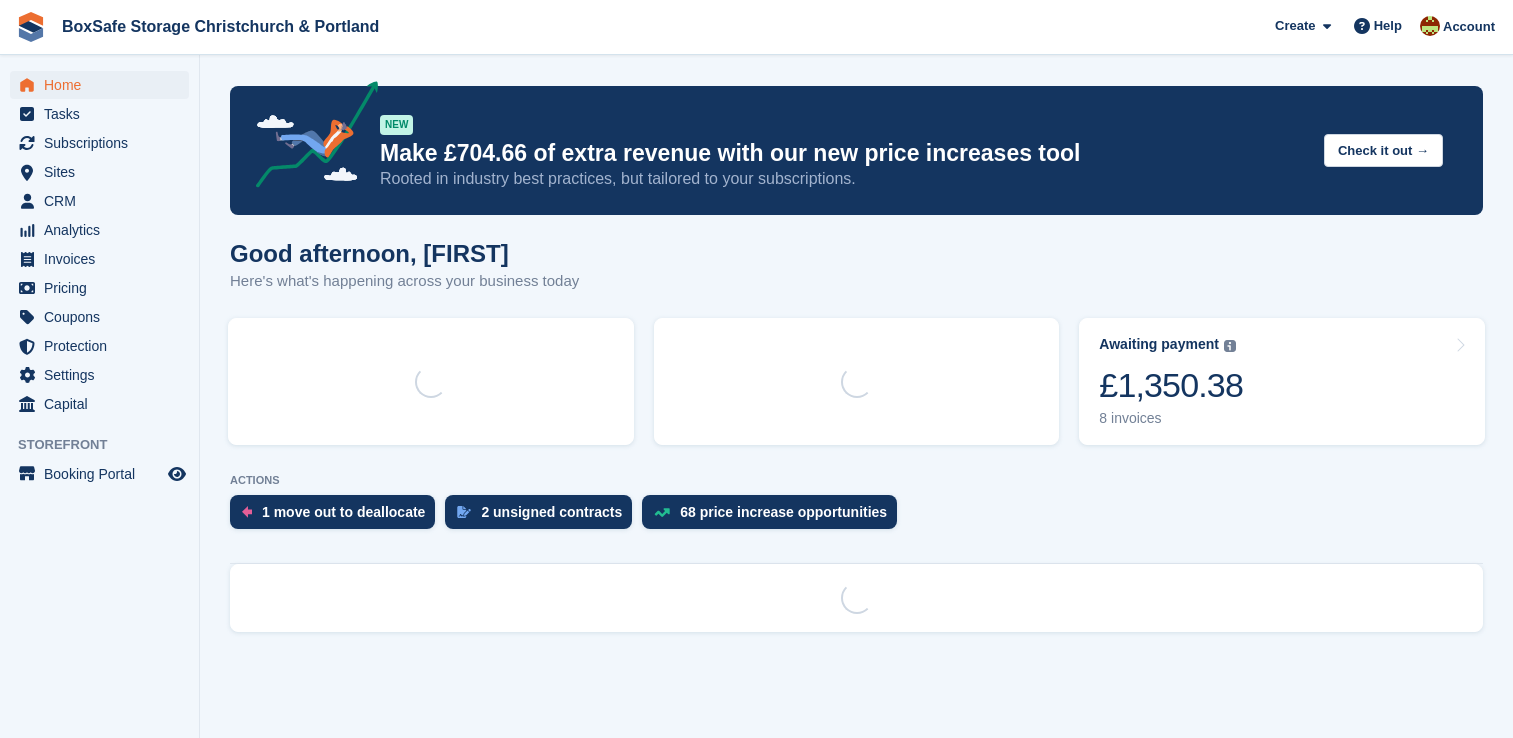scroll, scrollTop: 0, scrollLeft: 0, axis: both 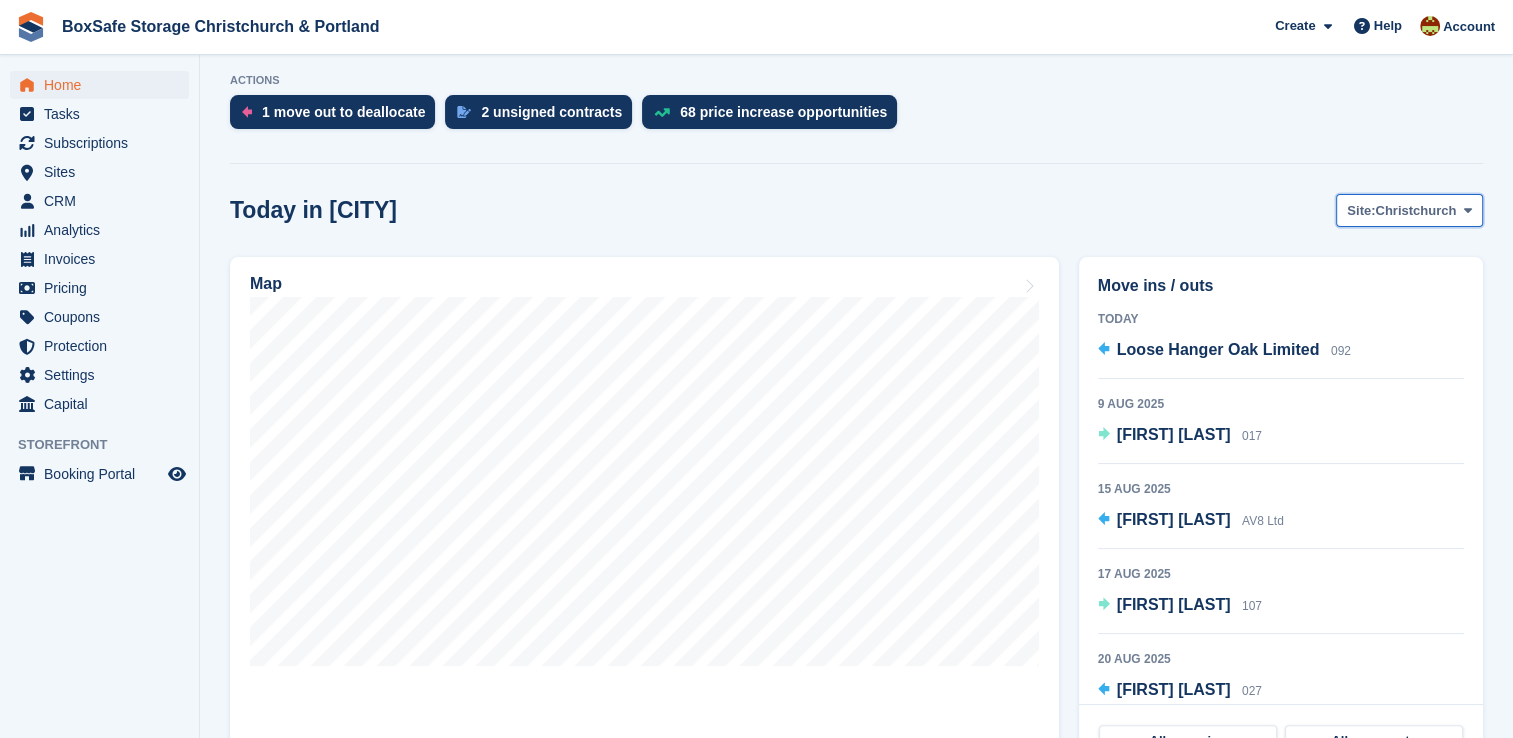 click on "Christchurch" at bounding box center (1415, 211) 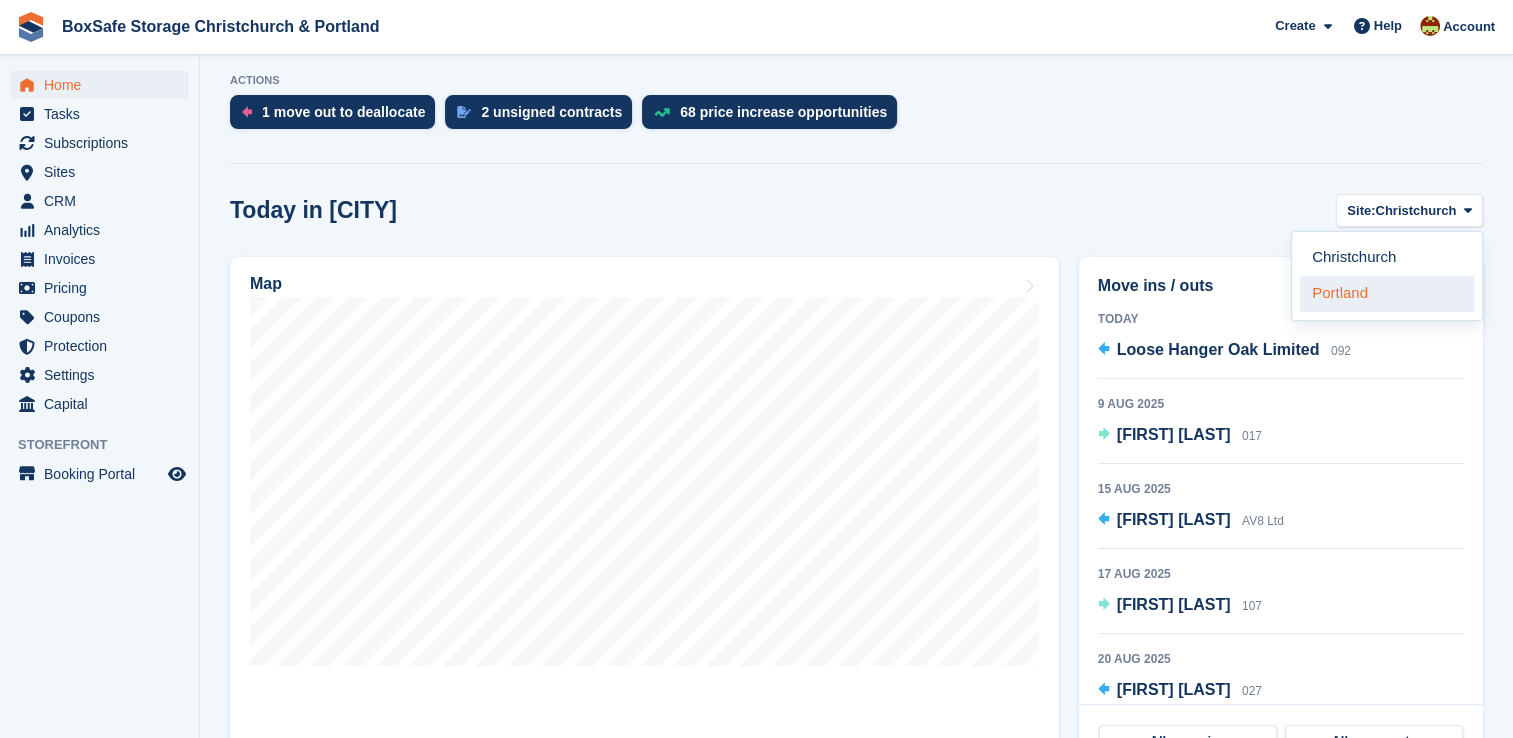 click on "Portland" at bounding box center [1387, 294] 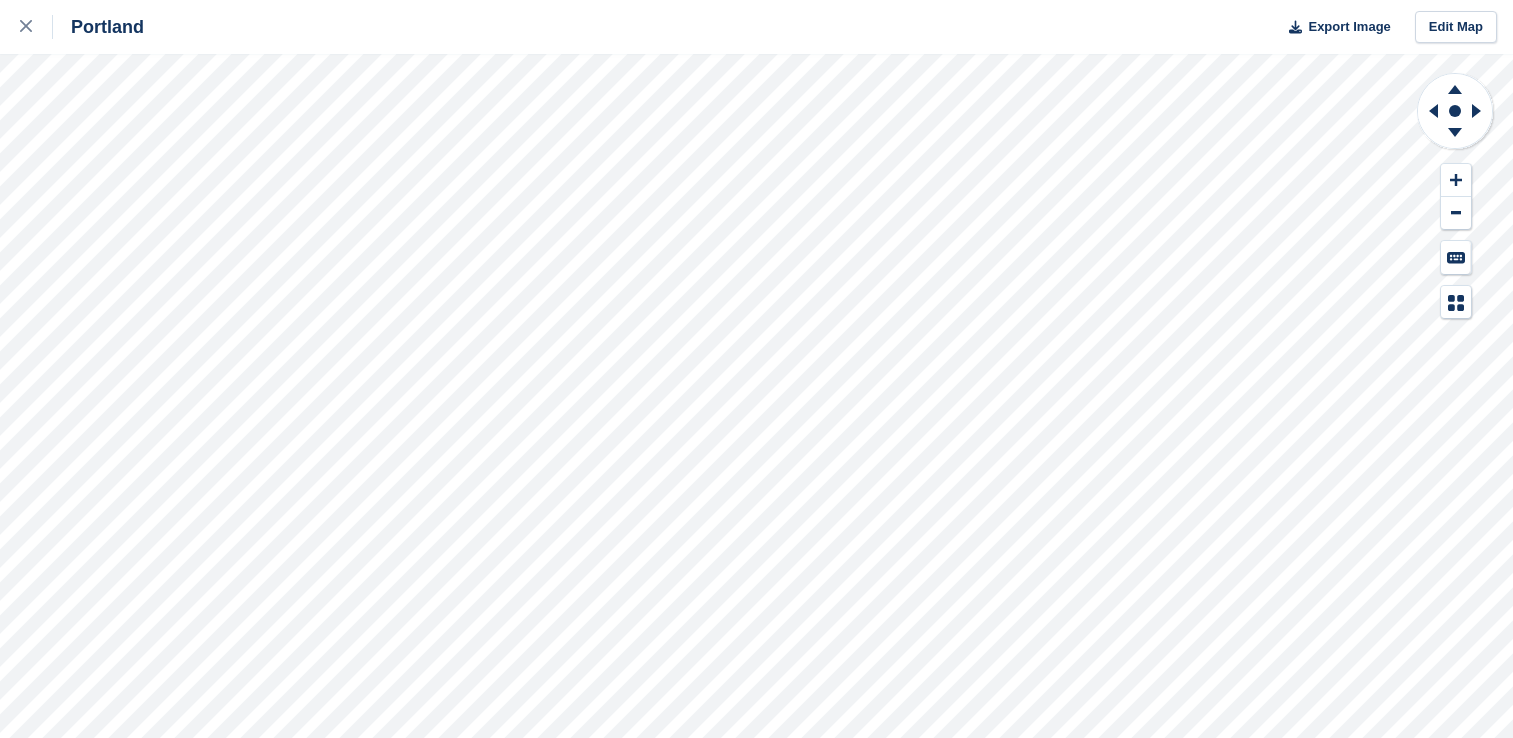scroll, scrollTop: 0, scrollLeft: 0, axis: both 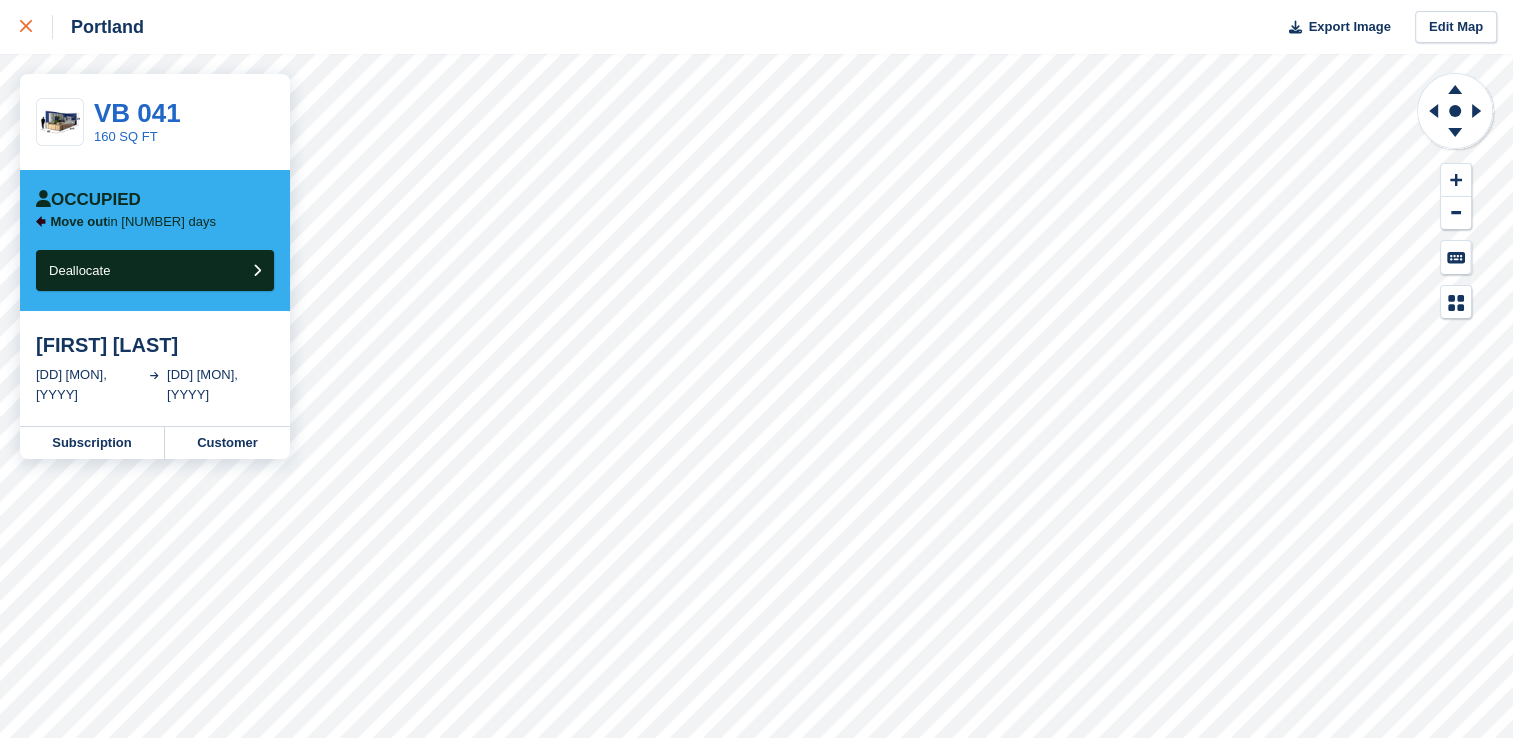 click 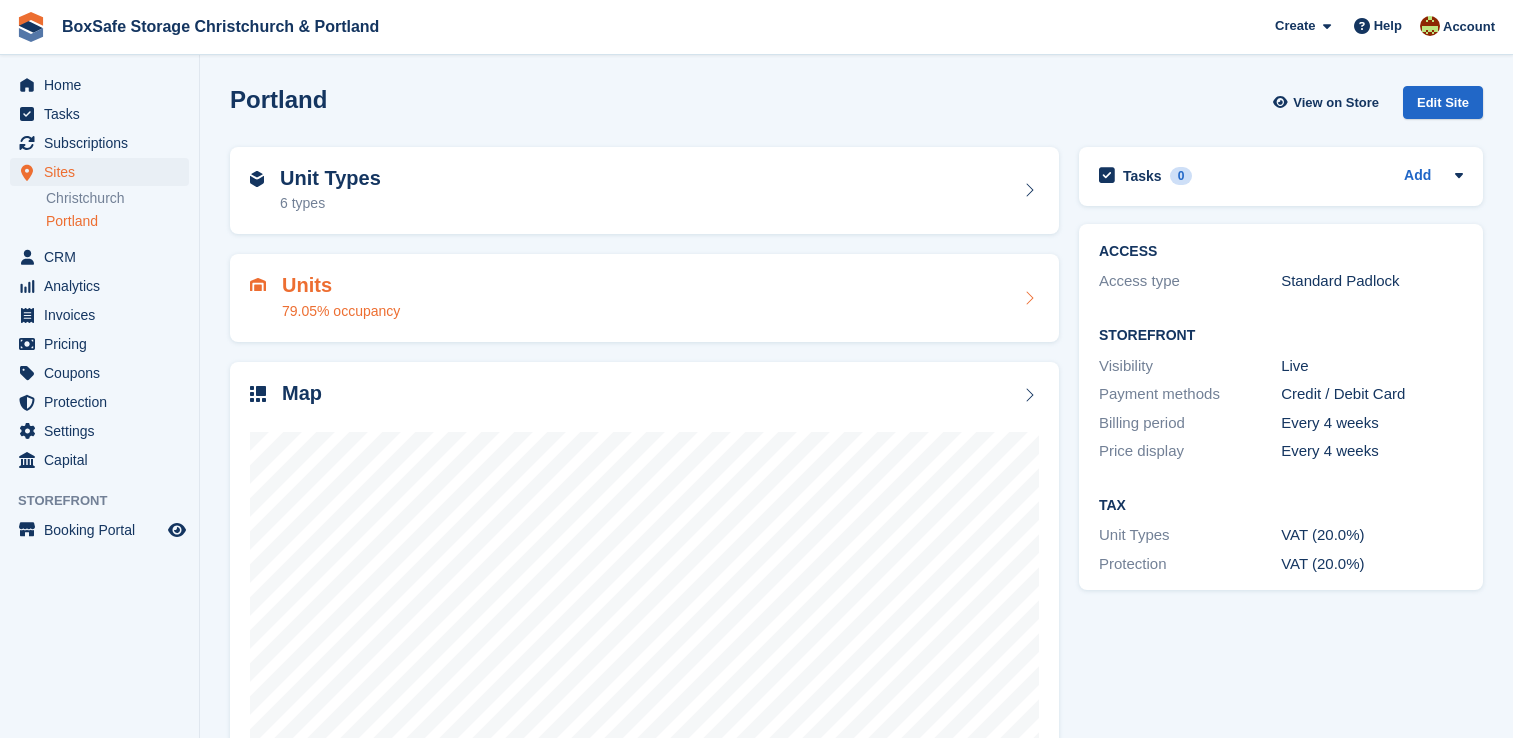 scroll, scrollTop: 0, scrollLeft: 0, axis: both 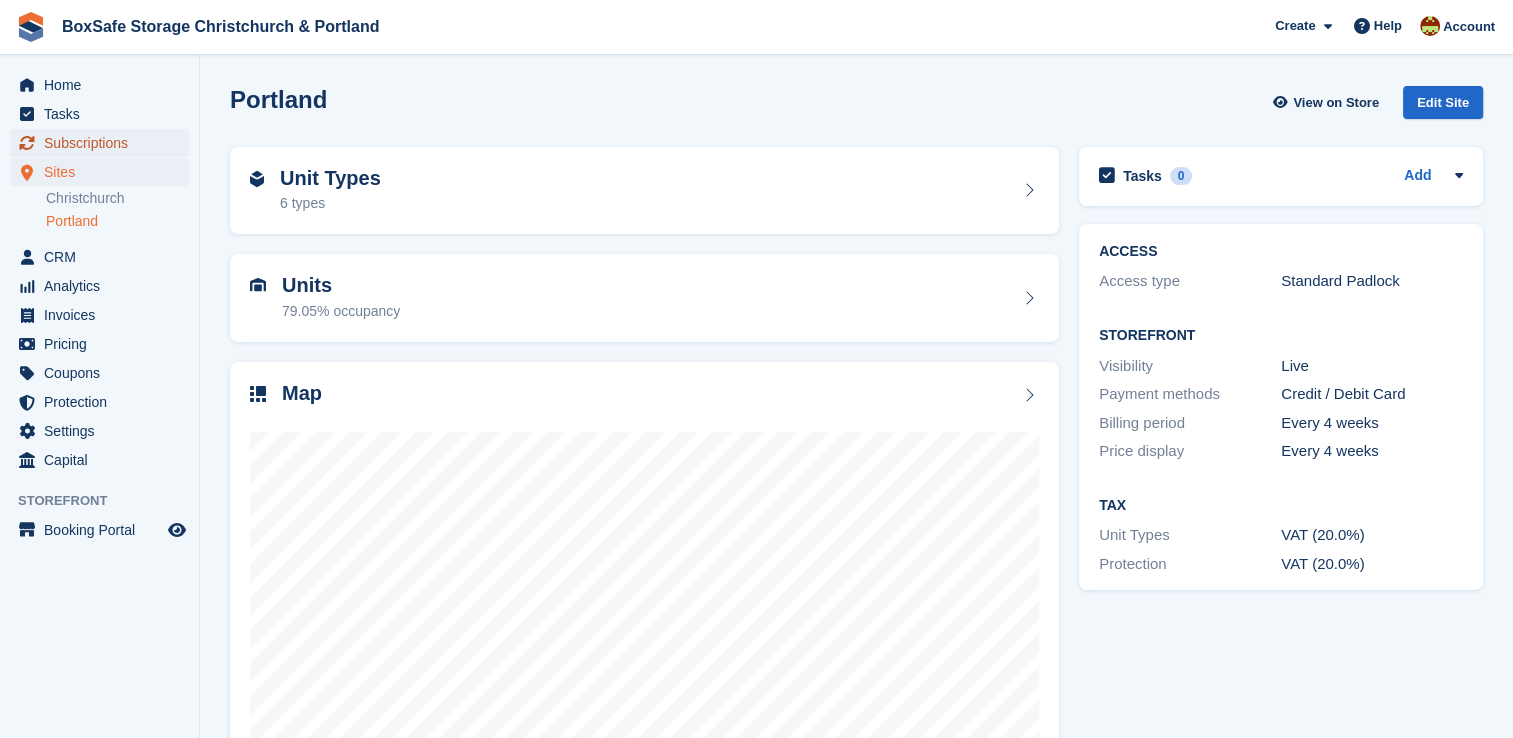 click on "Subscriptions" at bounding box center (104, 143) 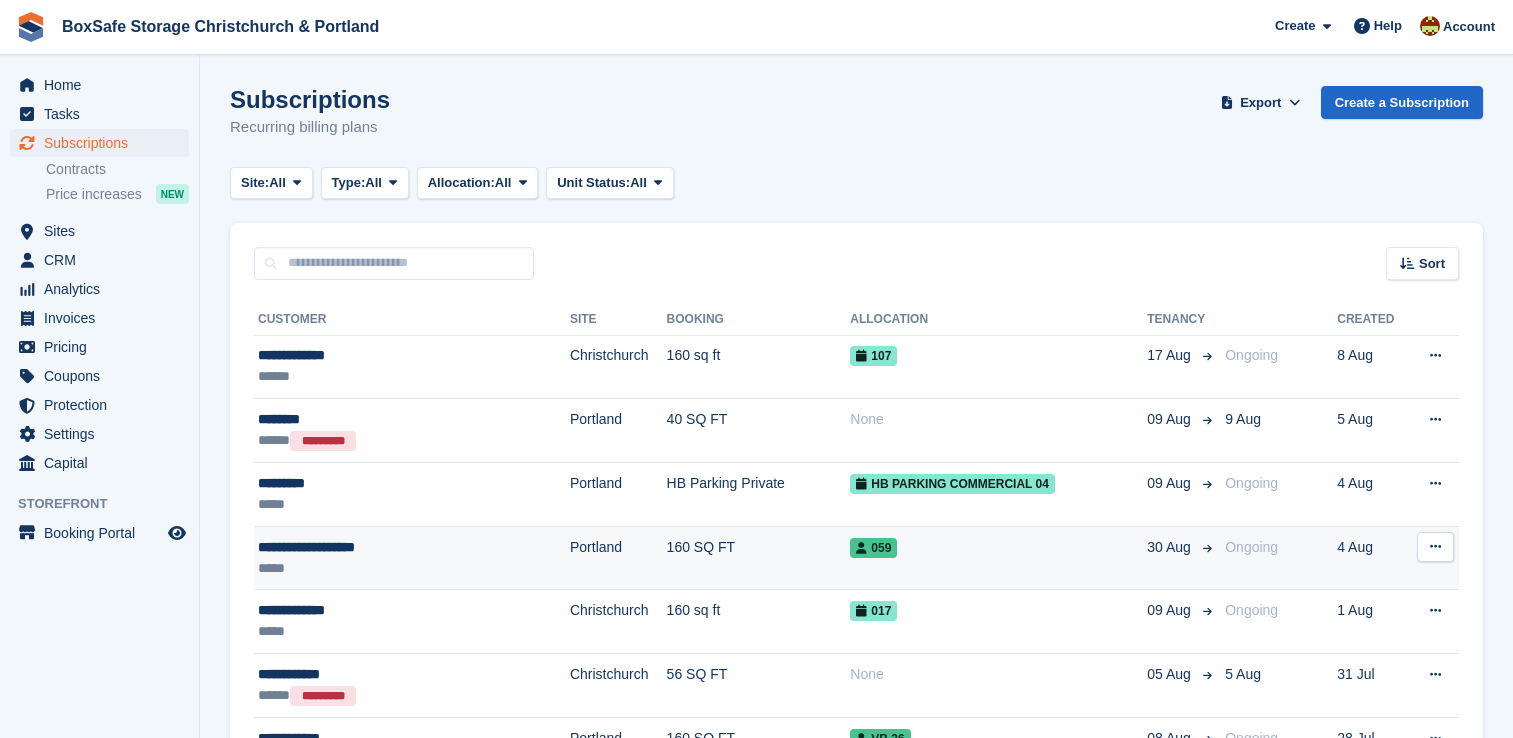 scroll, scrollTop: 0, scrollLeft: 0, axis: both 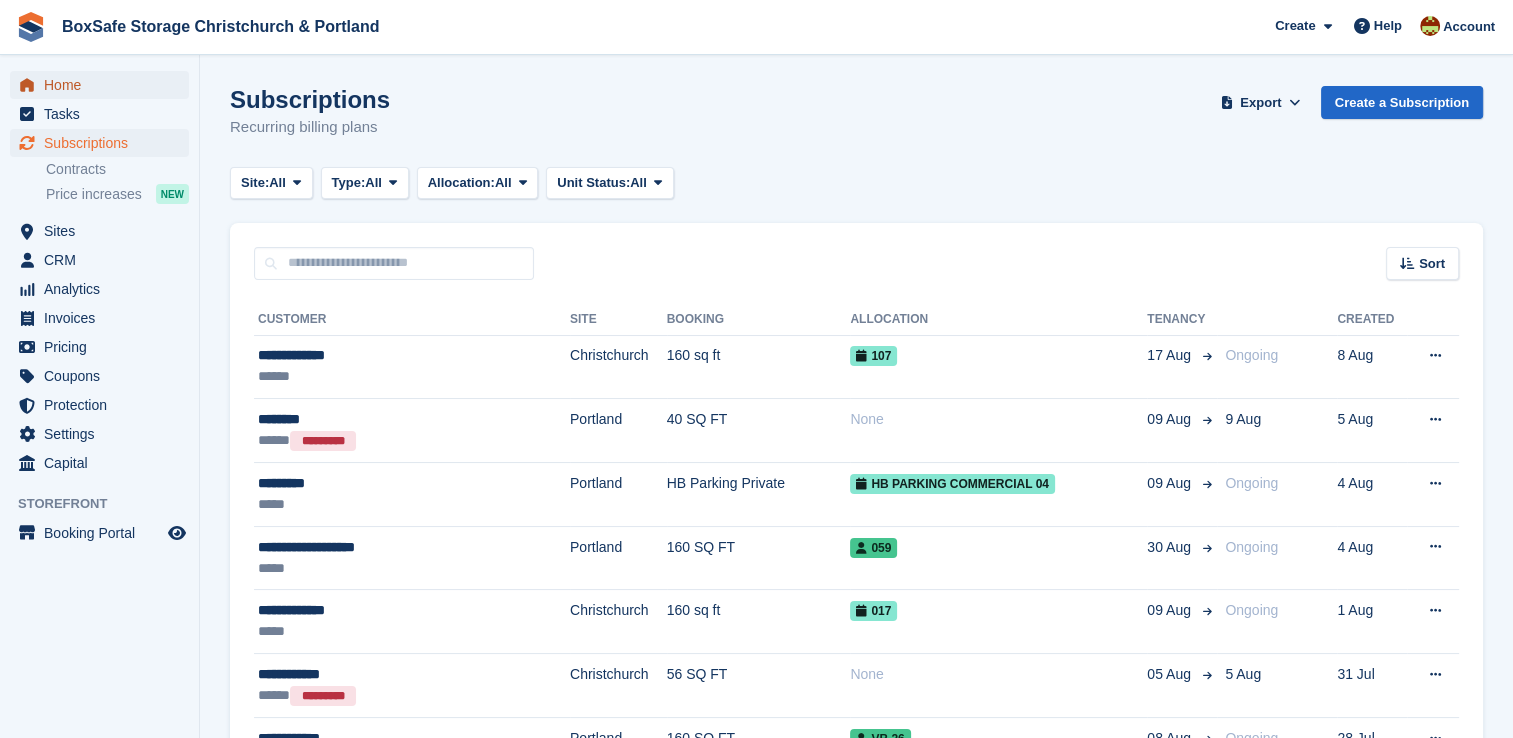 click on "Home" at bounding box center (104, 85) 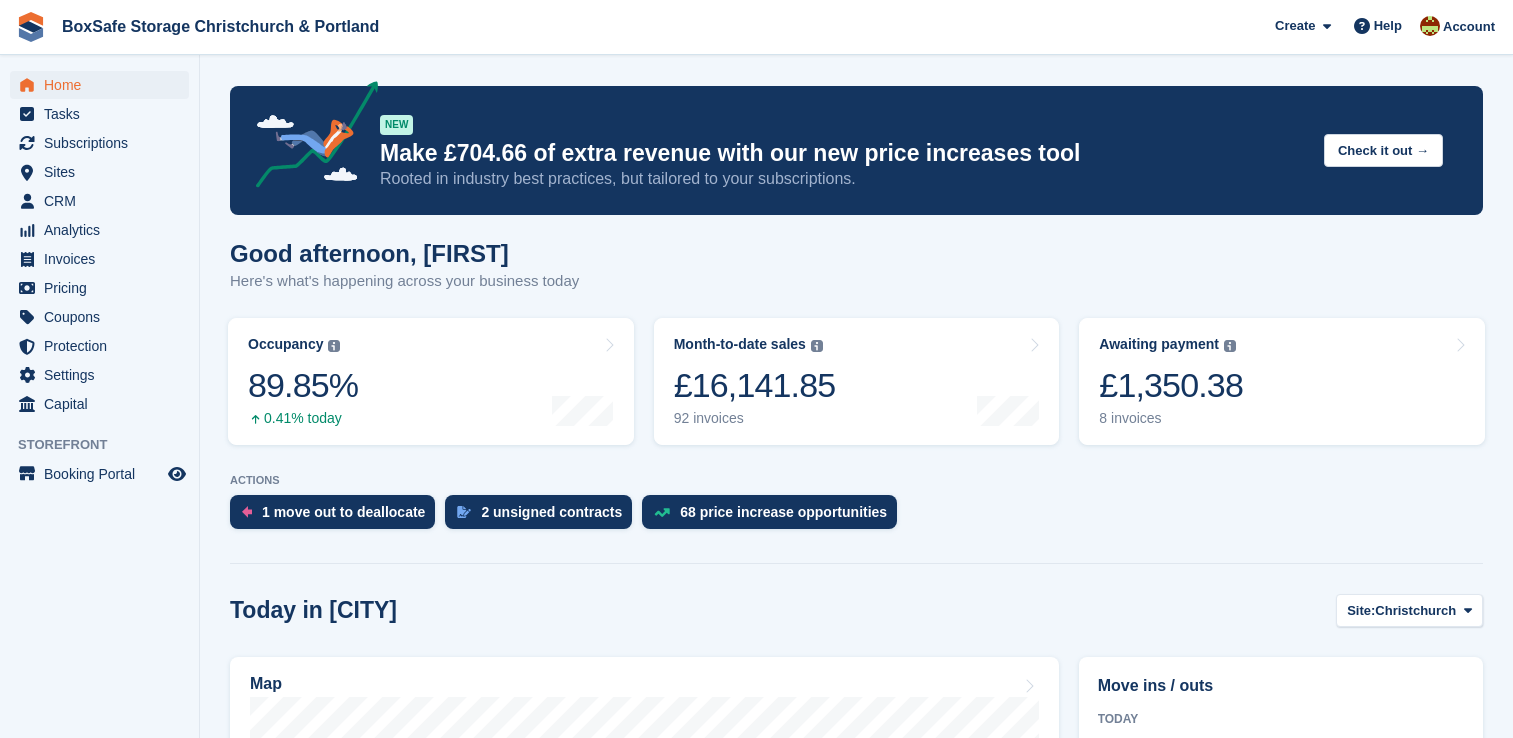 scroll, scrollTop: 0, scrollLeft: 0, axis: both 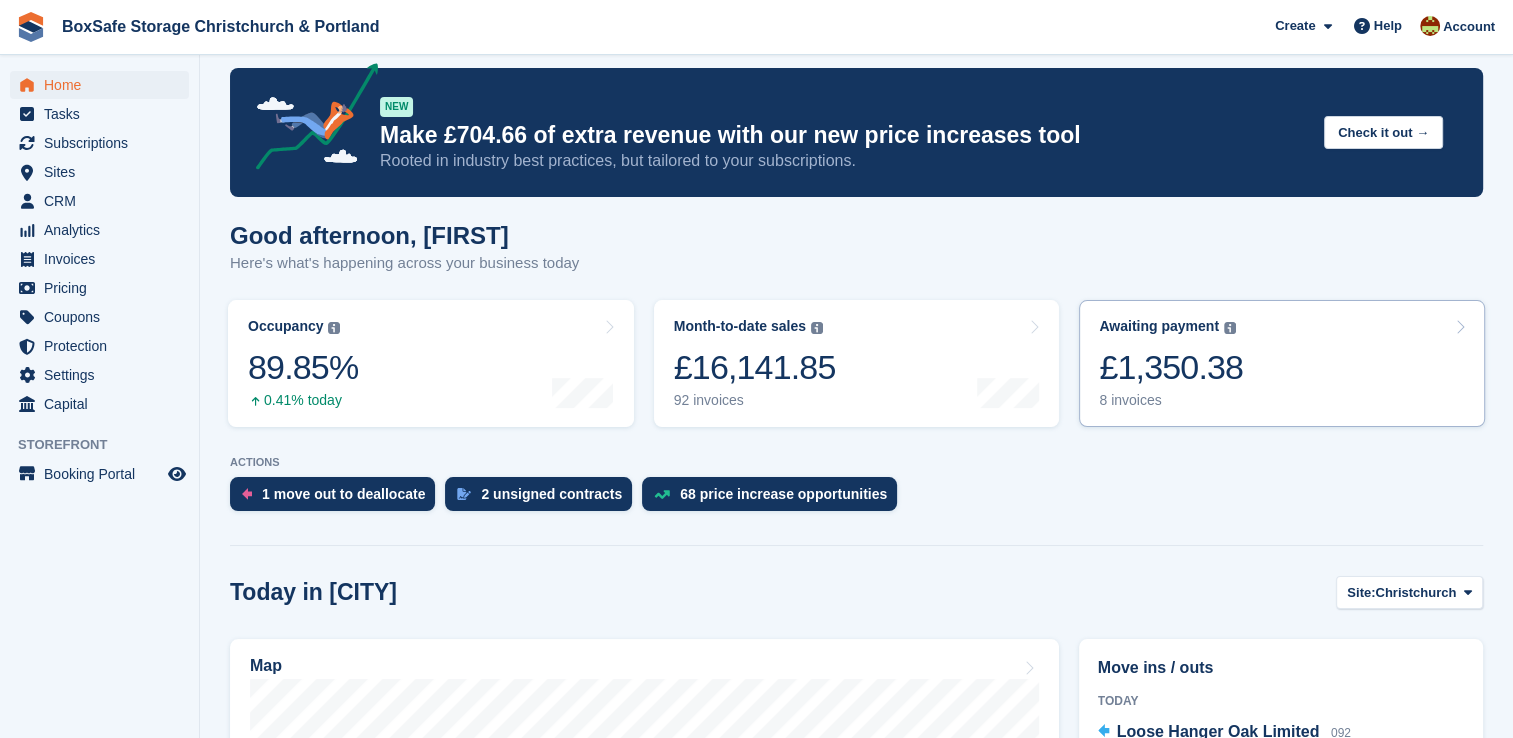 click on "£1,350.38" at bounding box center [1171, 367] 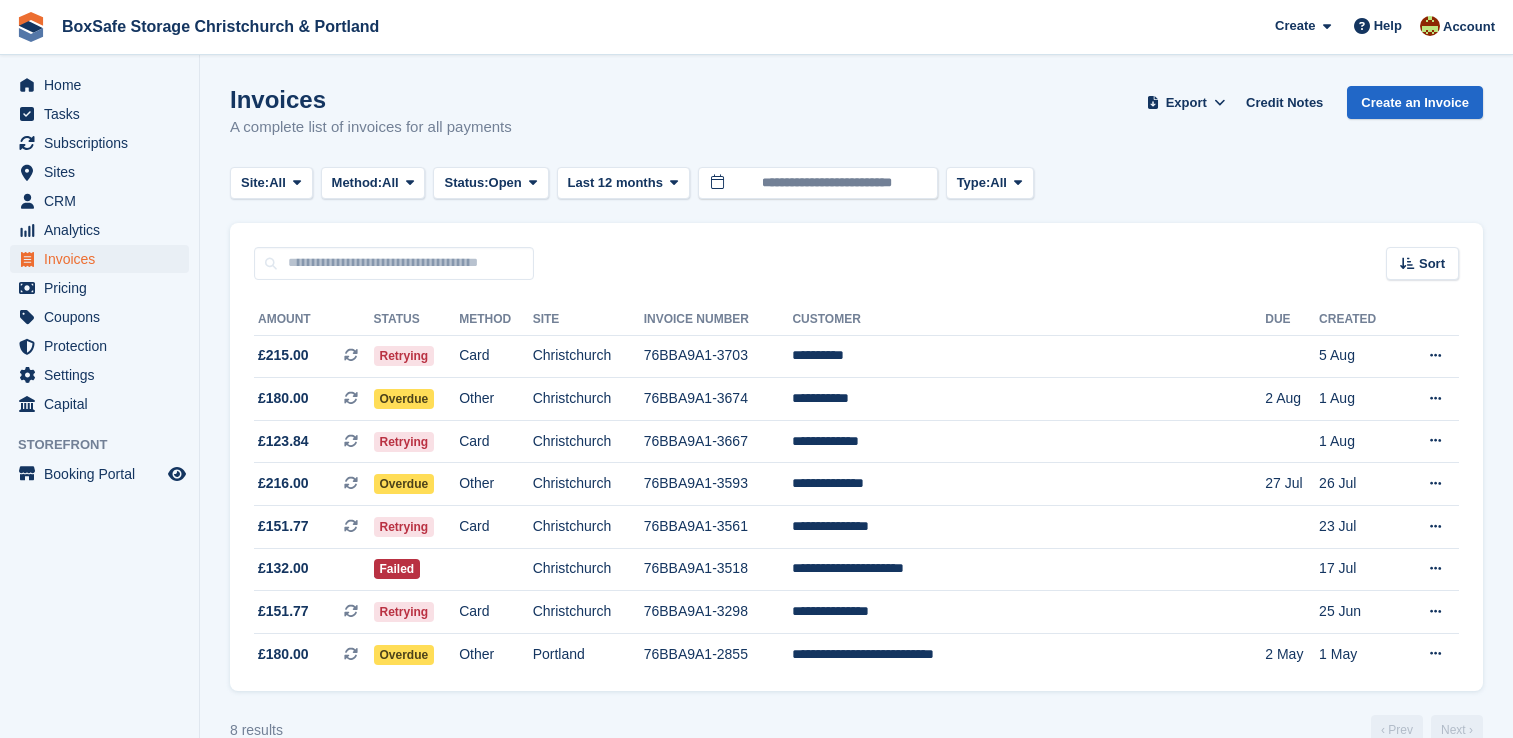 scroll, scrollTop: 0, scrollLeft: 0, axis: both 